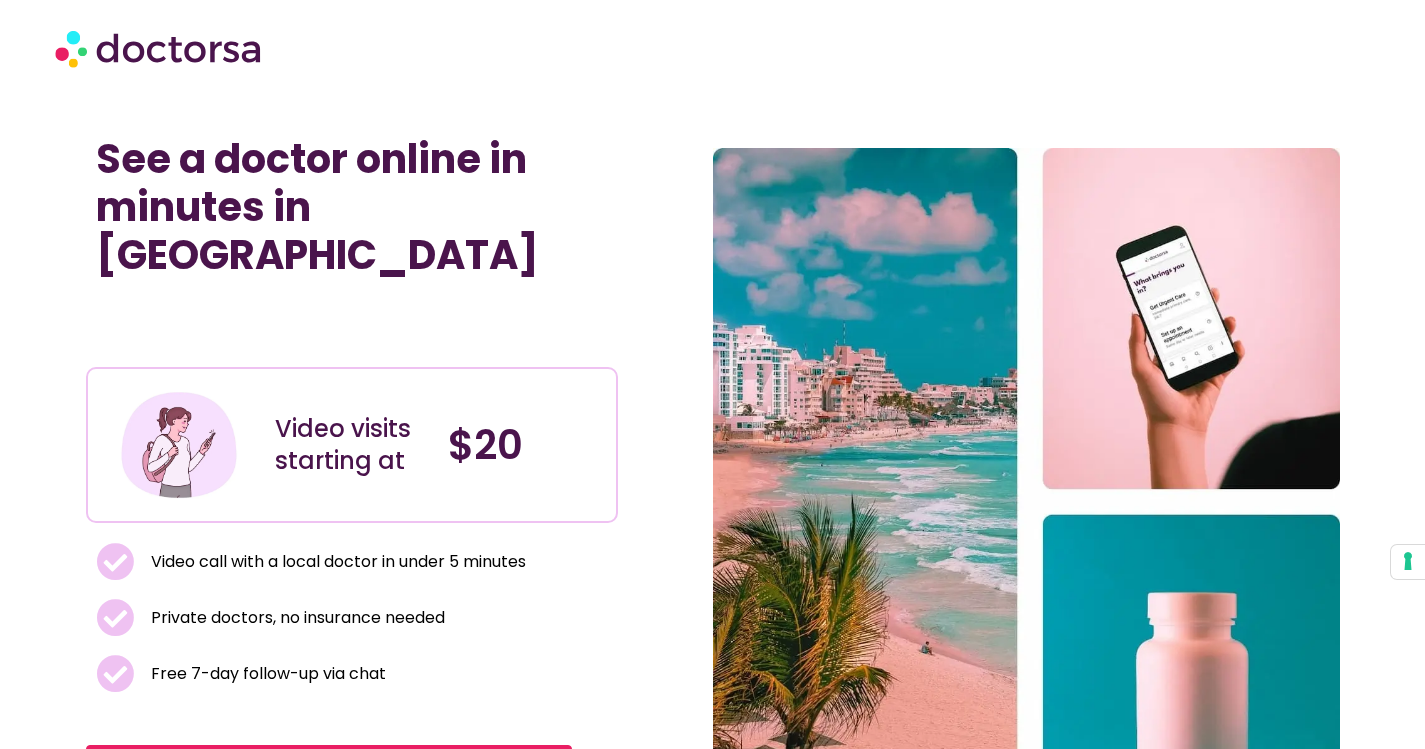 scroll, scrollTop: 0, scrollLeft: 0, axis: both 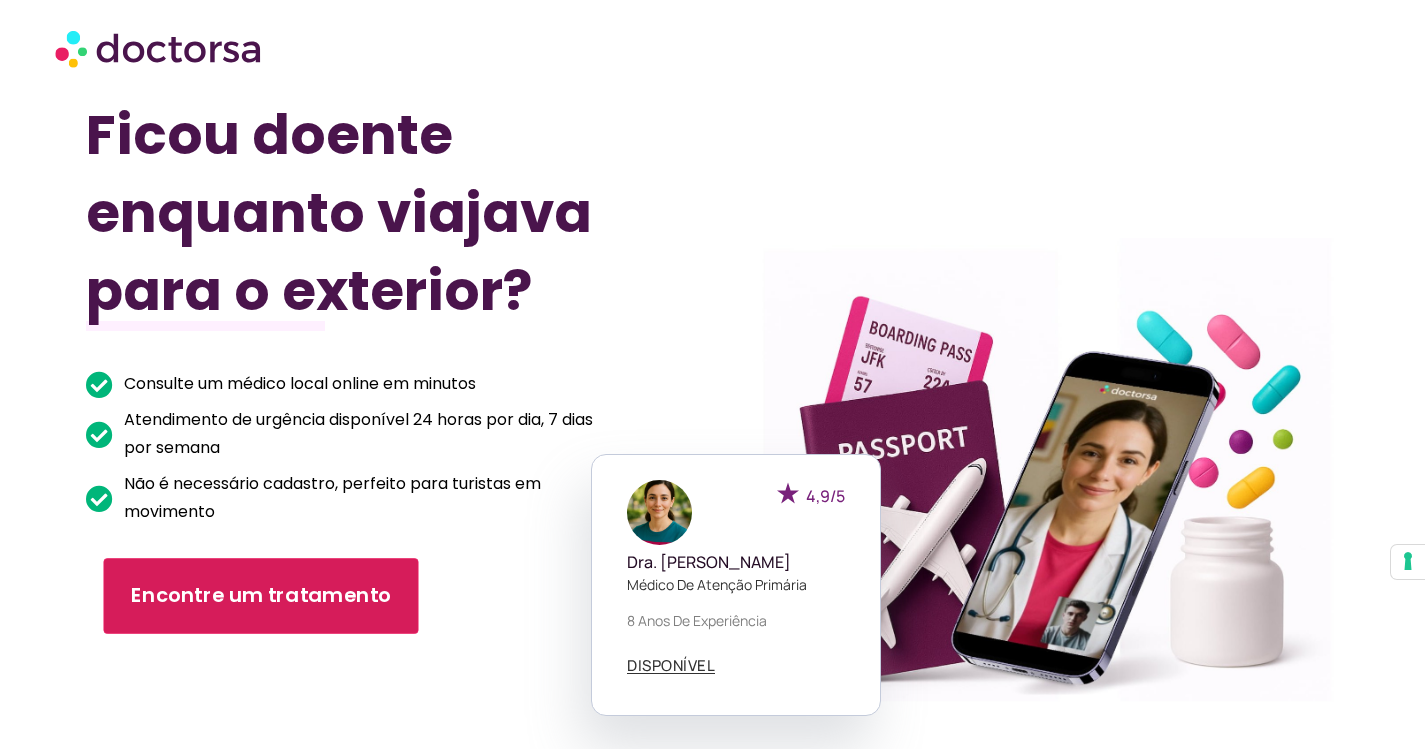 click on "Encontre um tratamento" at bounding box center (260, 596) 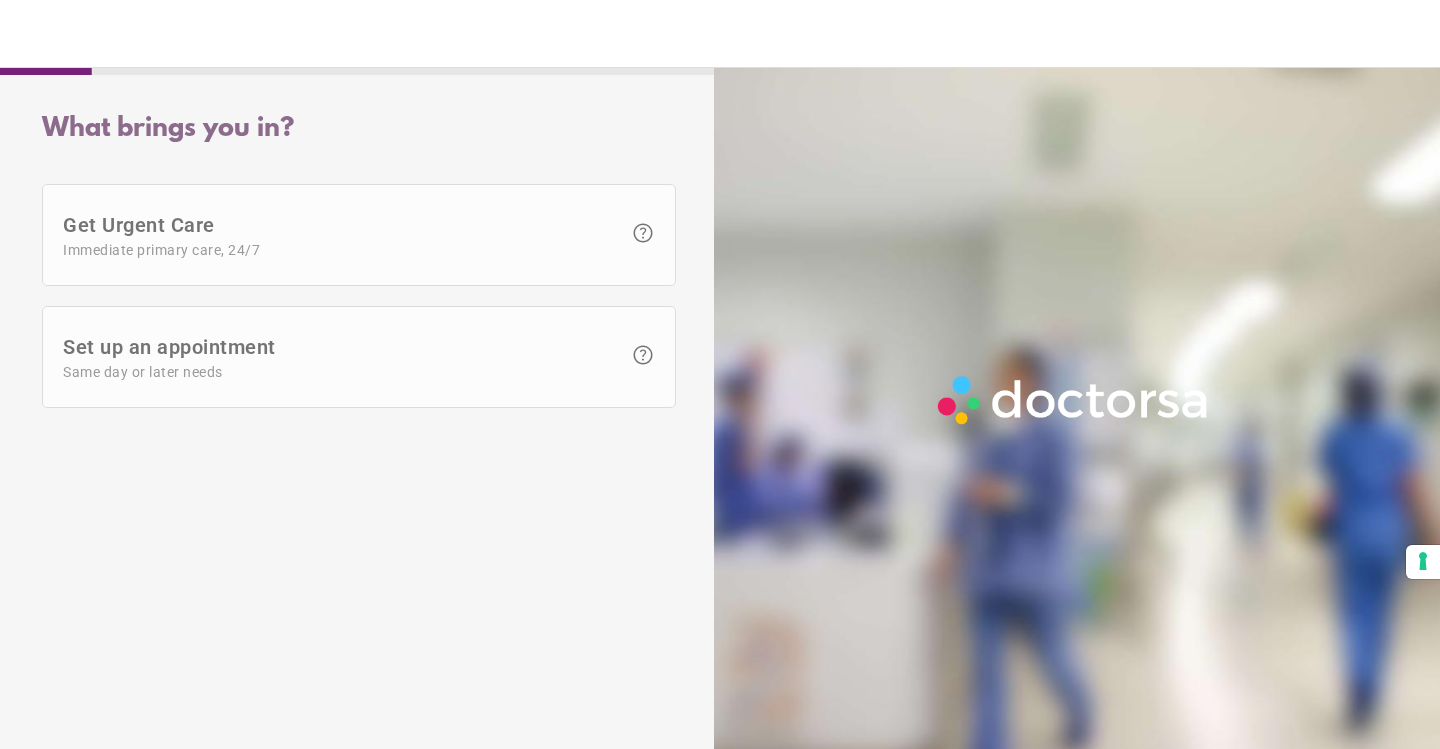 scroll, scrollTop: 0, scrollLeft: 0, axis: both 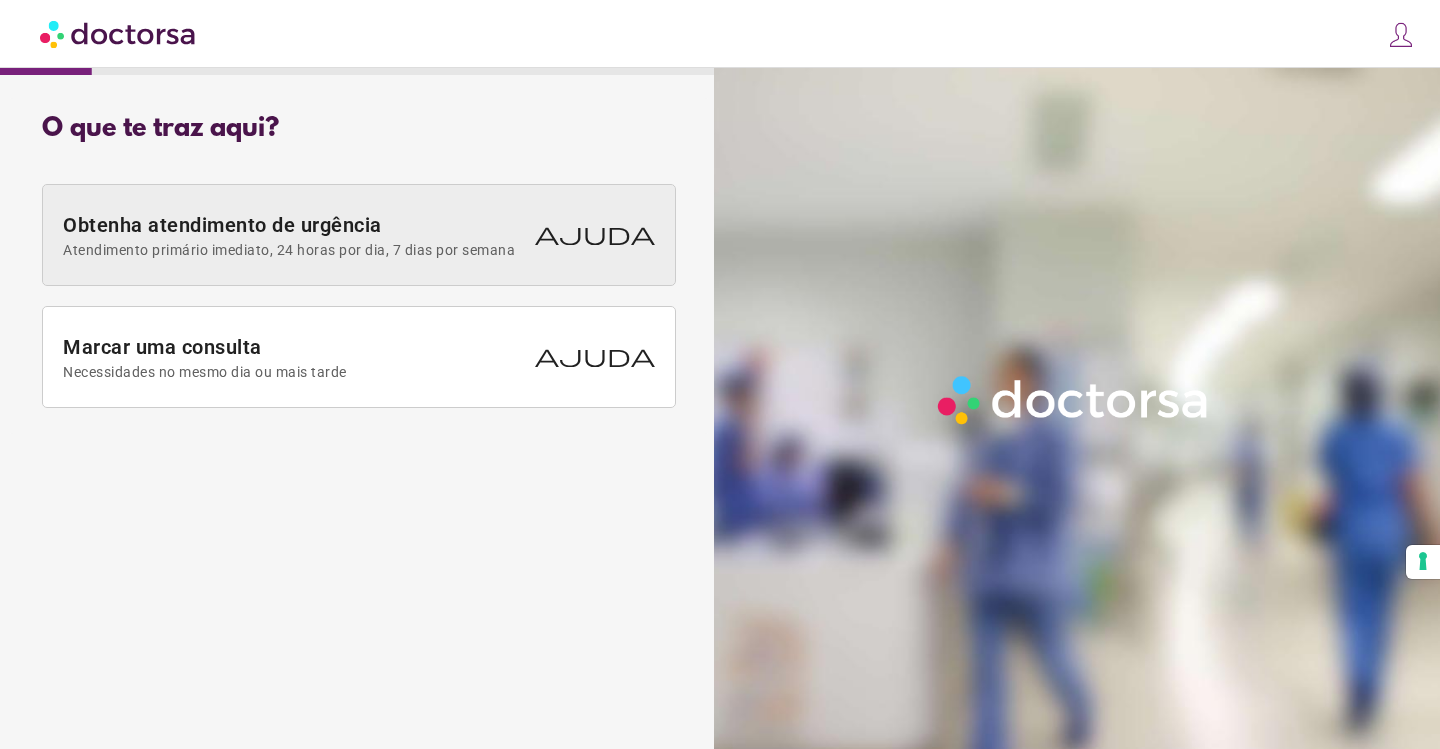 click on "Atendimento primário imediato, 24 horas por dia, 7 dias por semana" at bounding box center [289, 250] 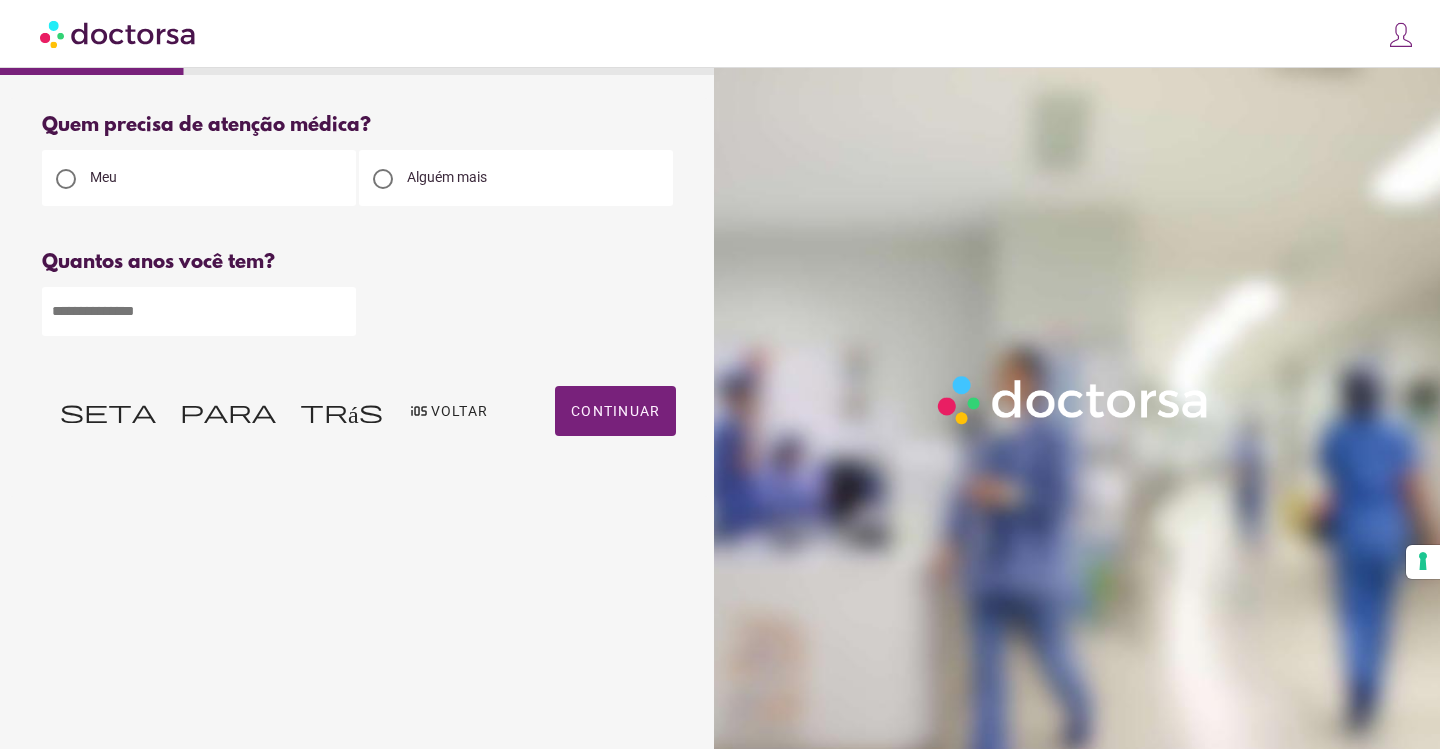click at bounding box center (199, 311) 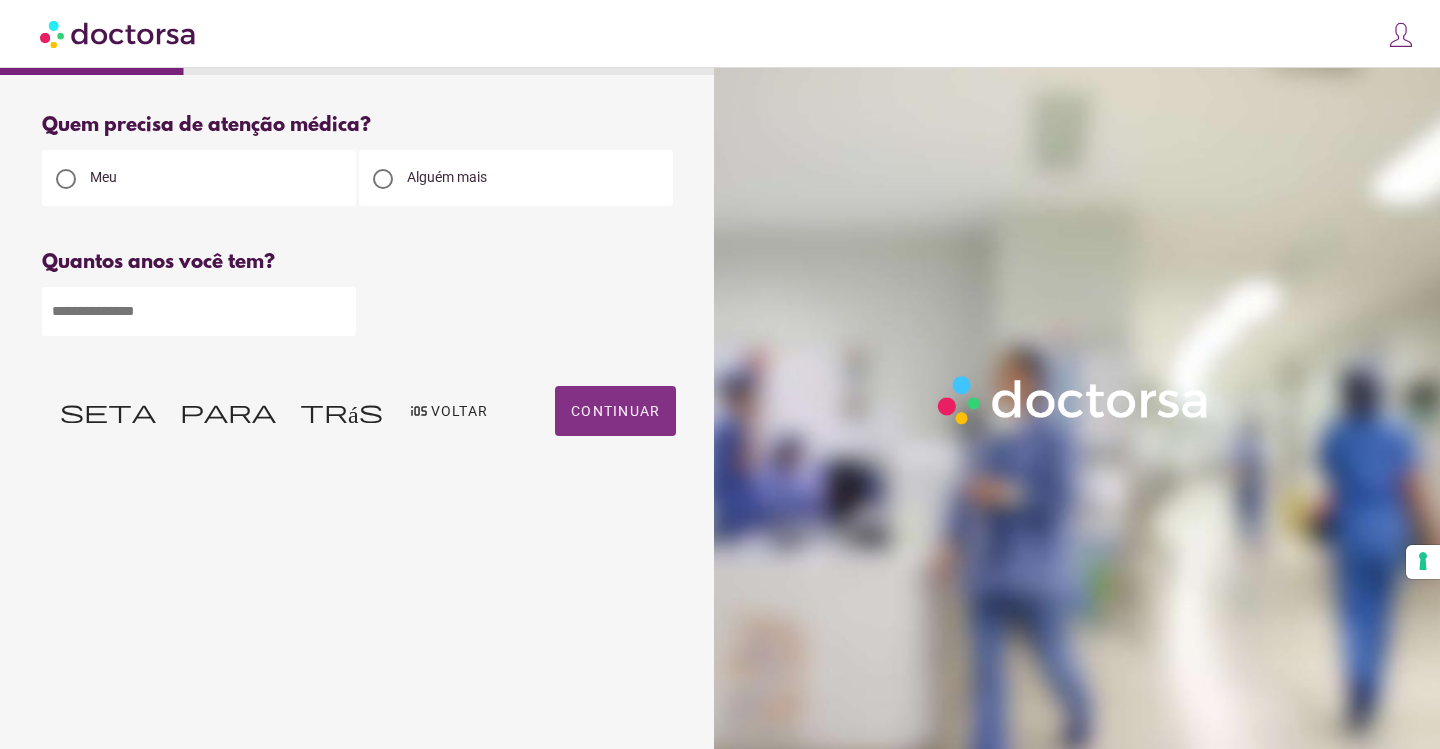 type on "**" 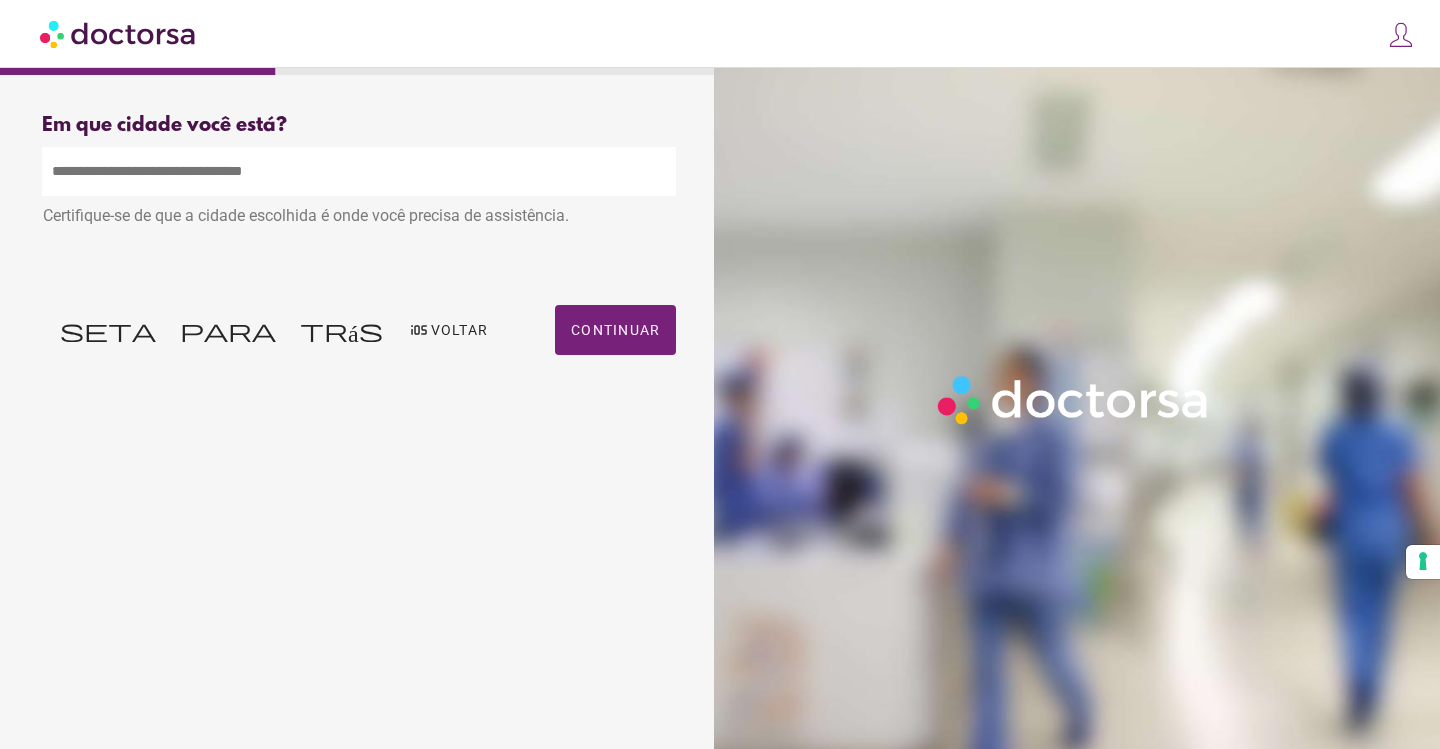 click at bounding box center (359, 171) 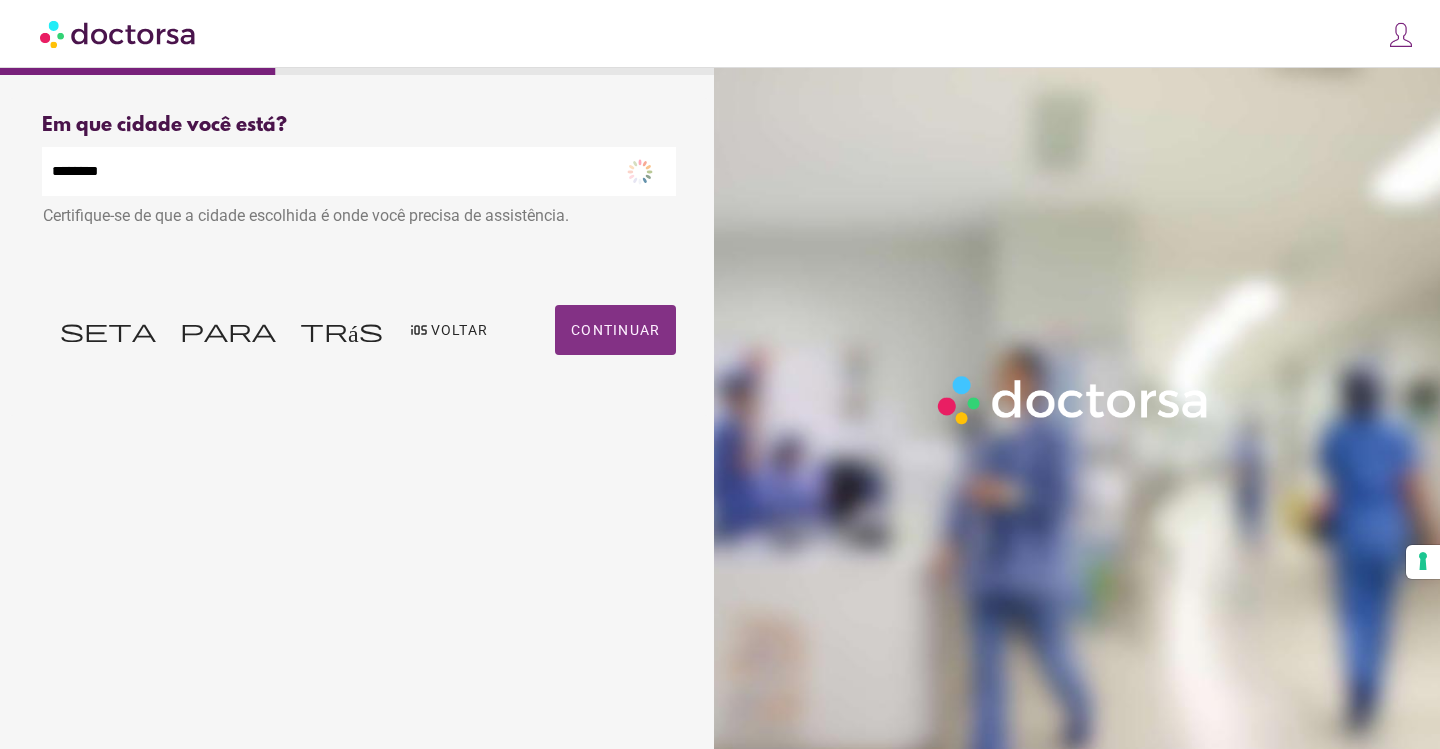 click on "Continuar" at bounding box center (615, 330) 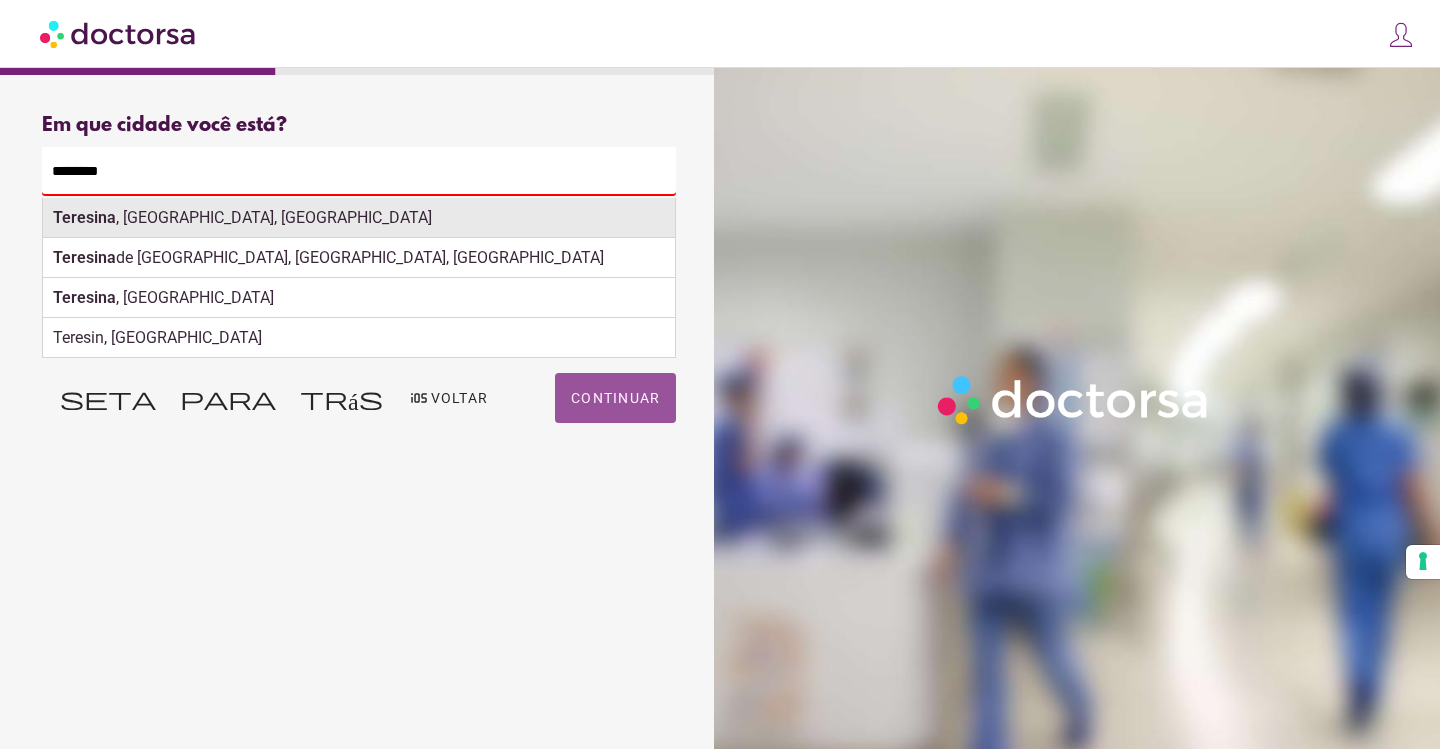 click on "Teresina  , Estado do Piauí, Brasil" at bounding box center [359, 218] 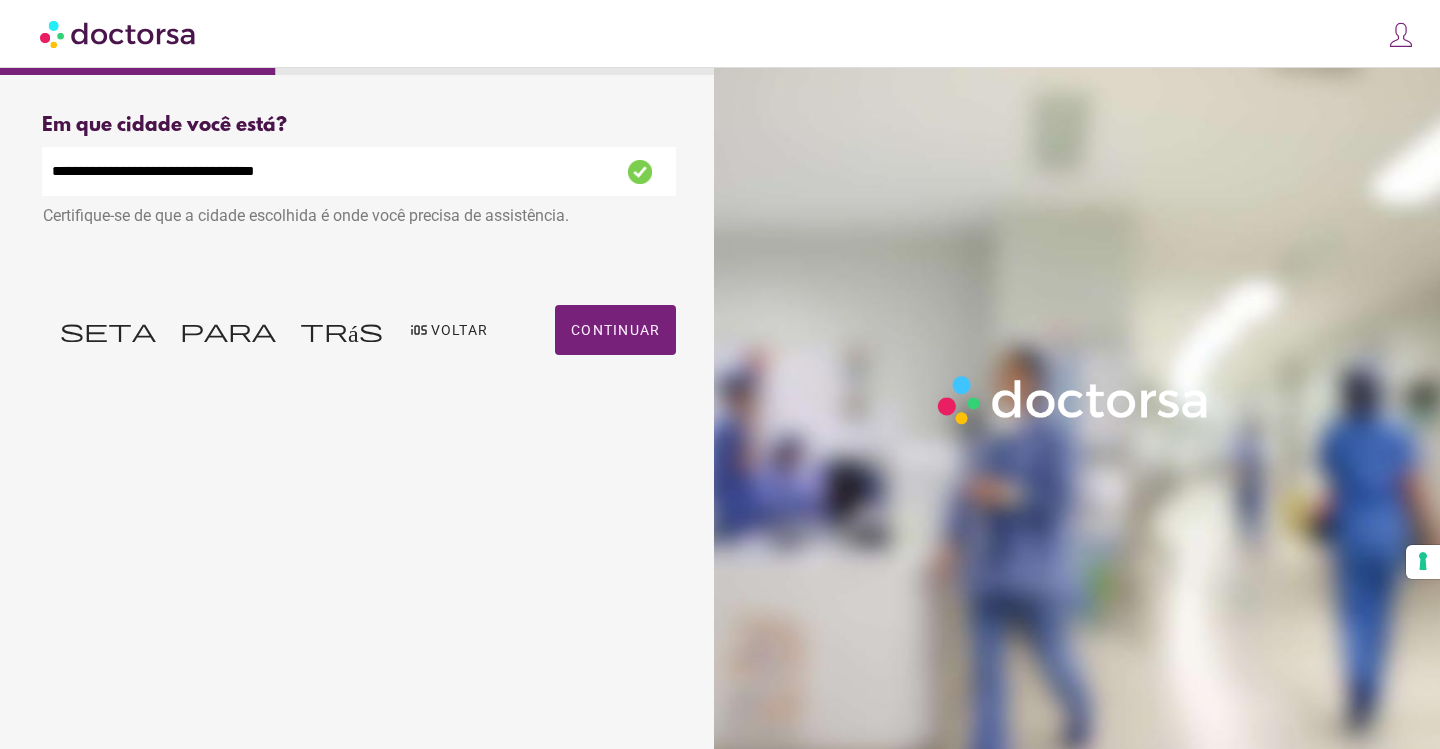 click on "**********" at bounding box center (359, 257) 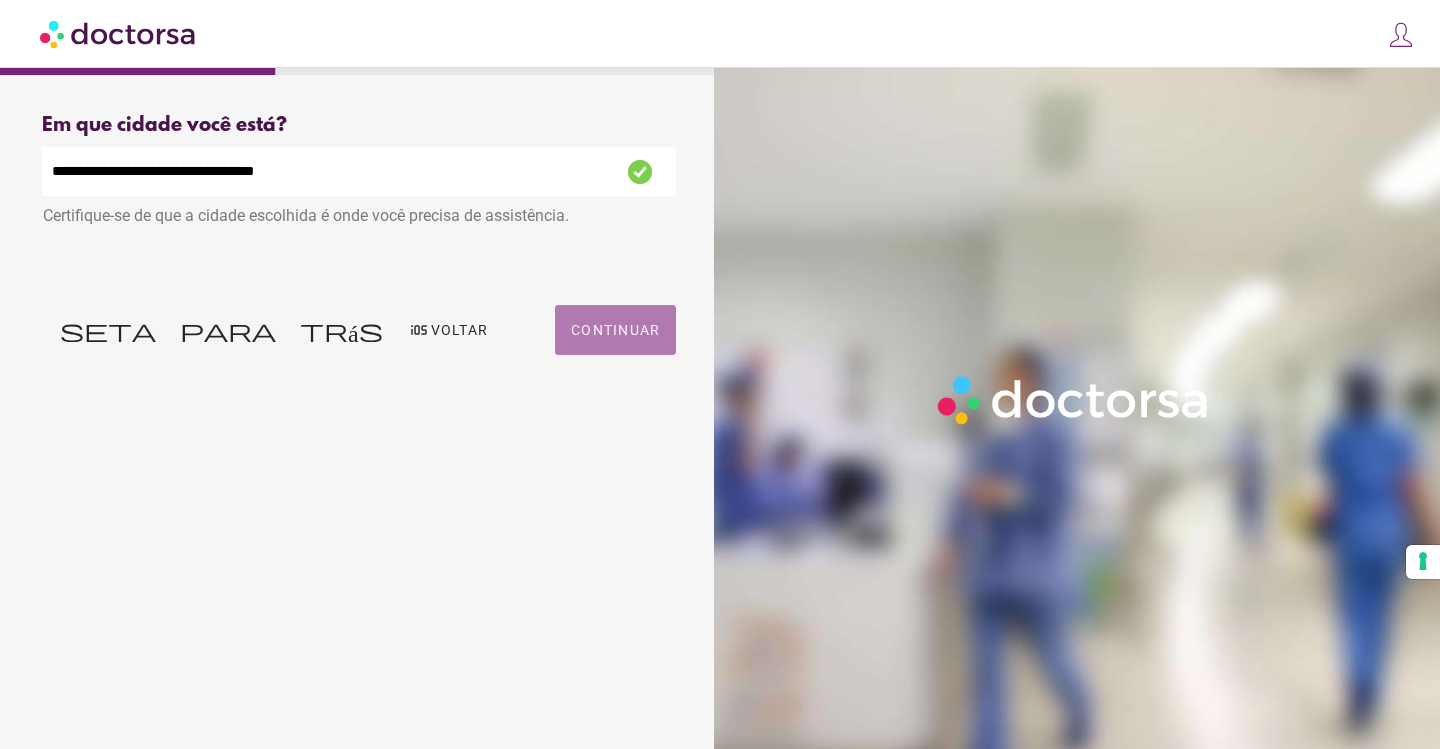 click at bounding box center [615, 330] 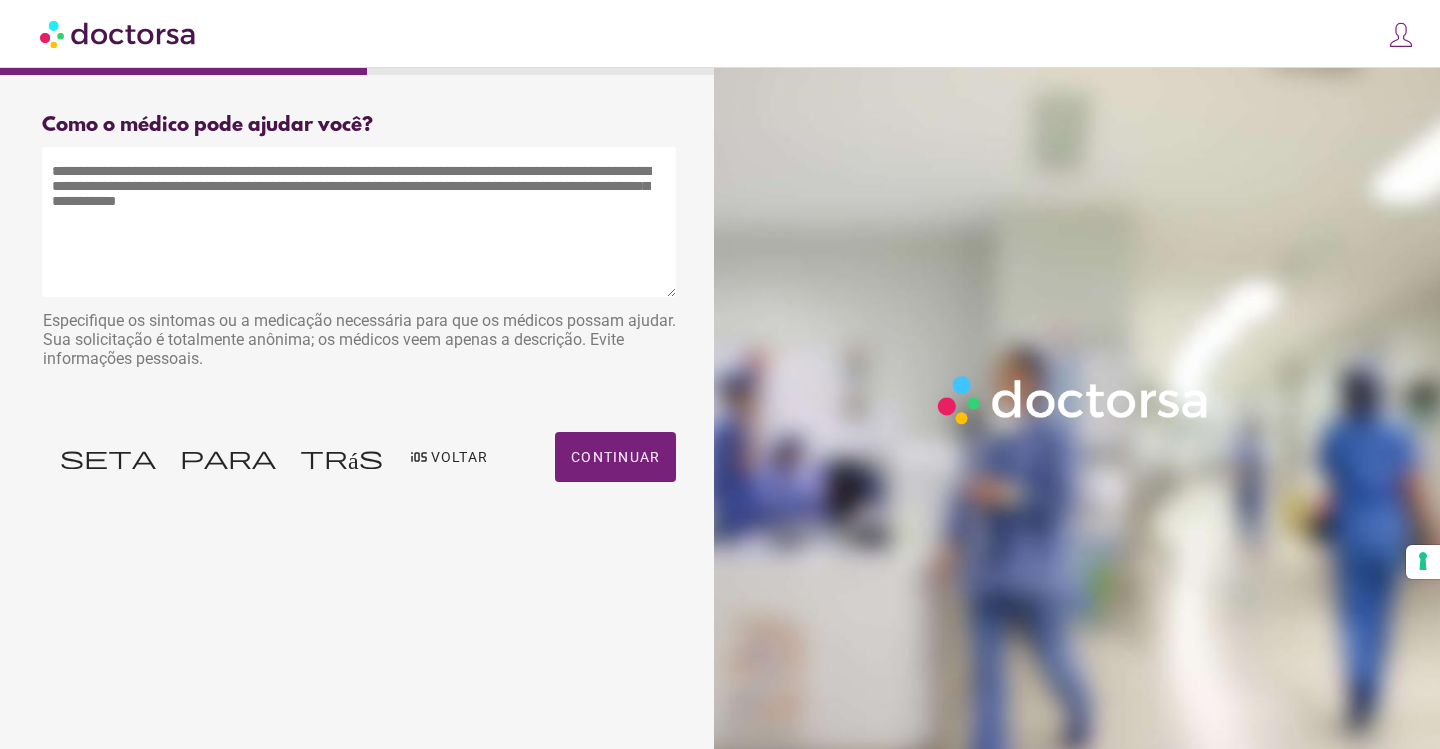 click at bounding box center (359, 222) 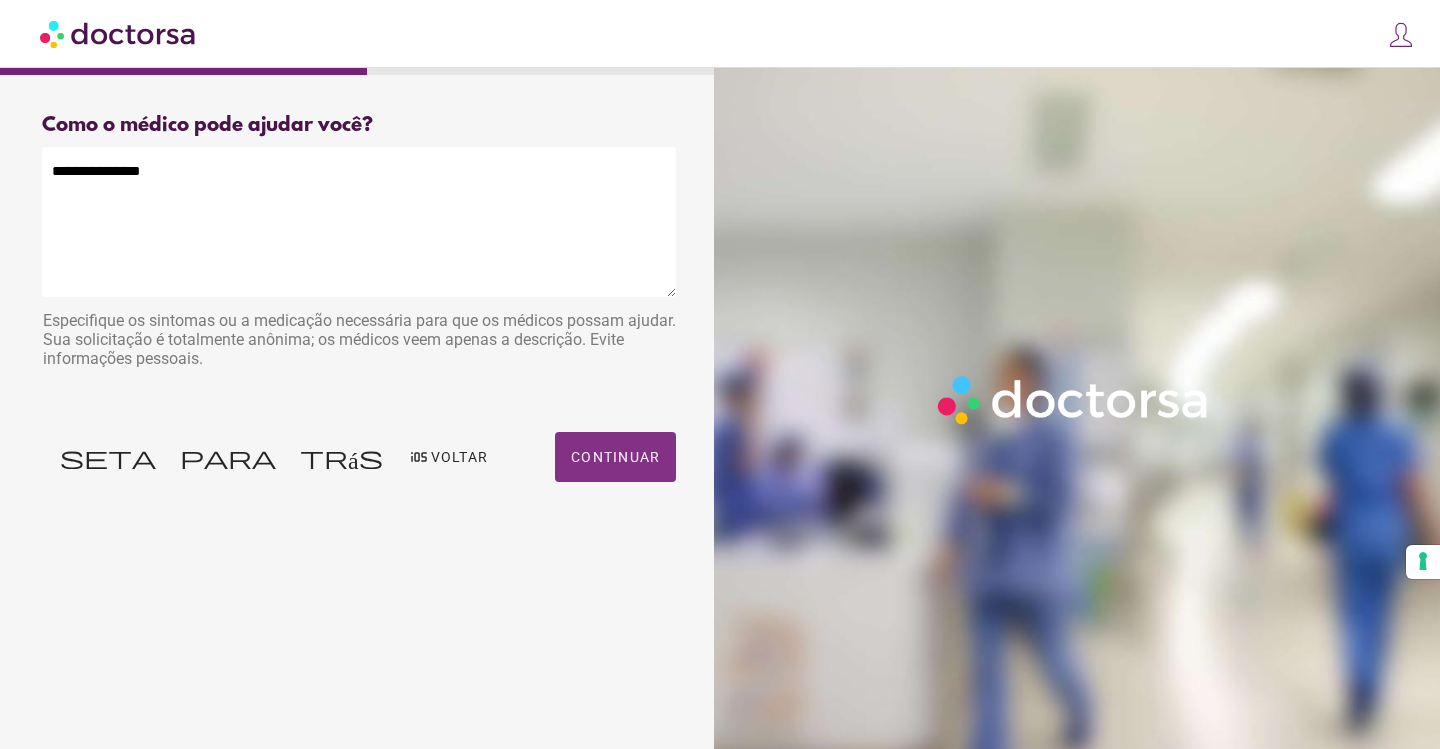 type on "**********" 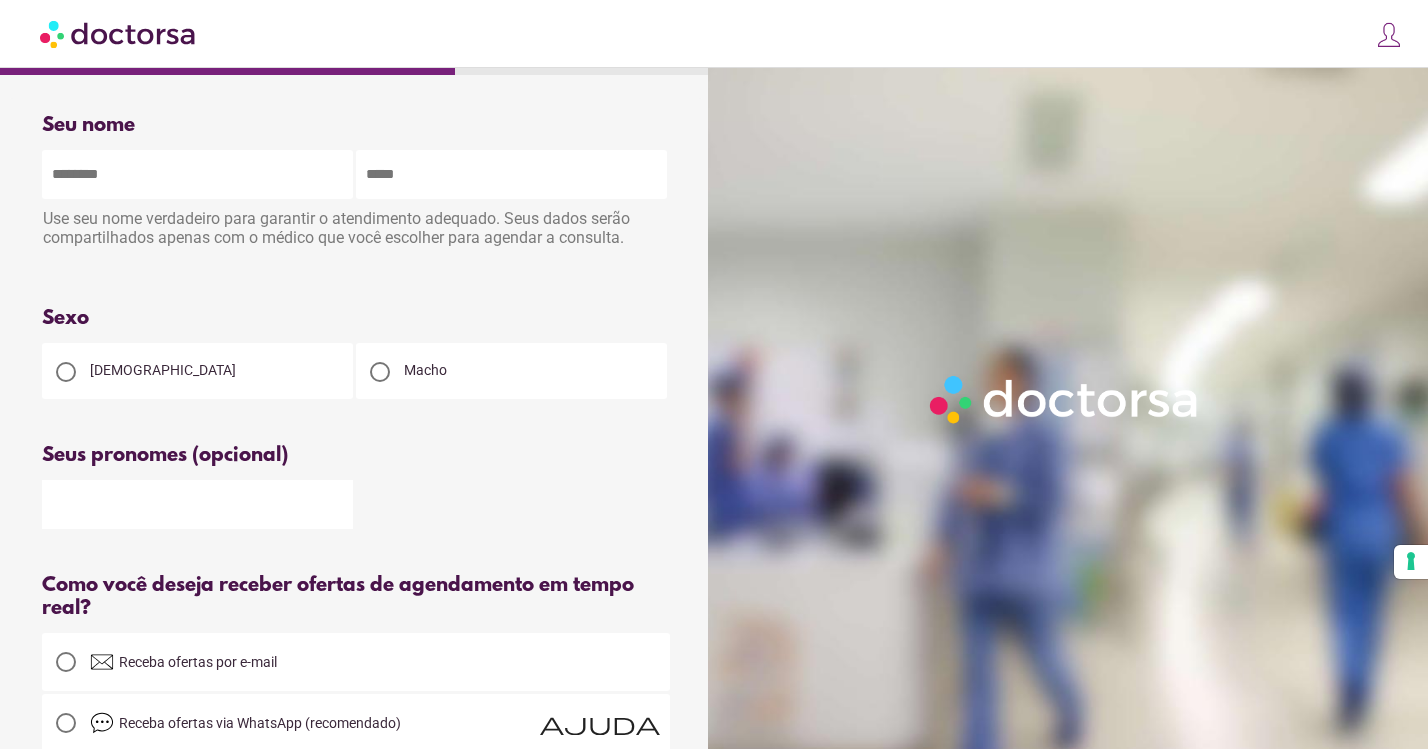 click at bounding box center (197, 174) 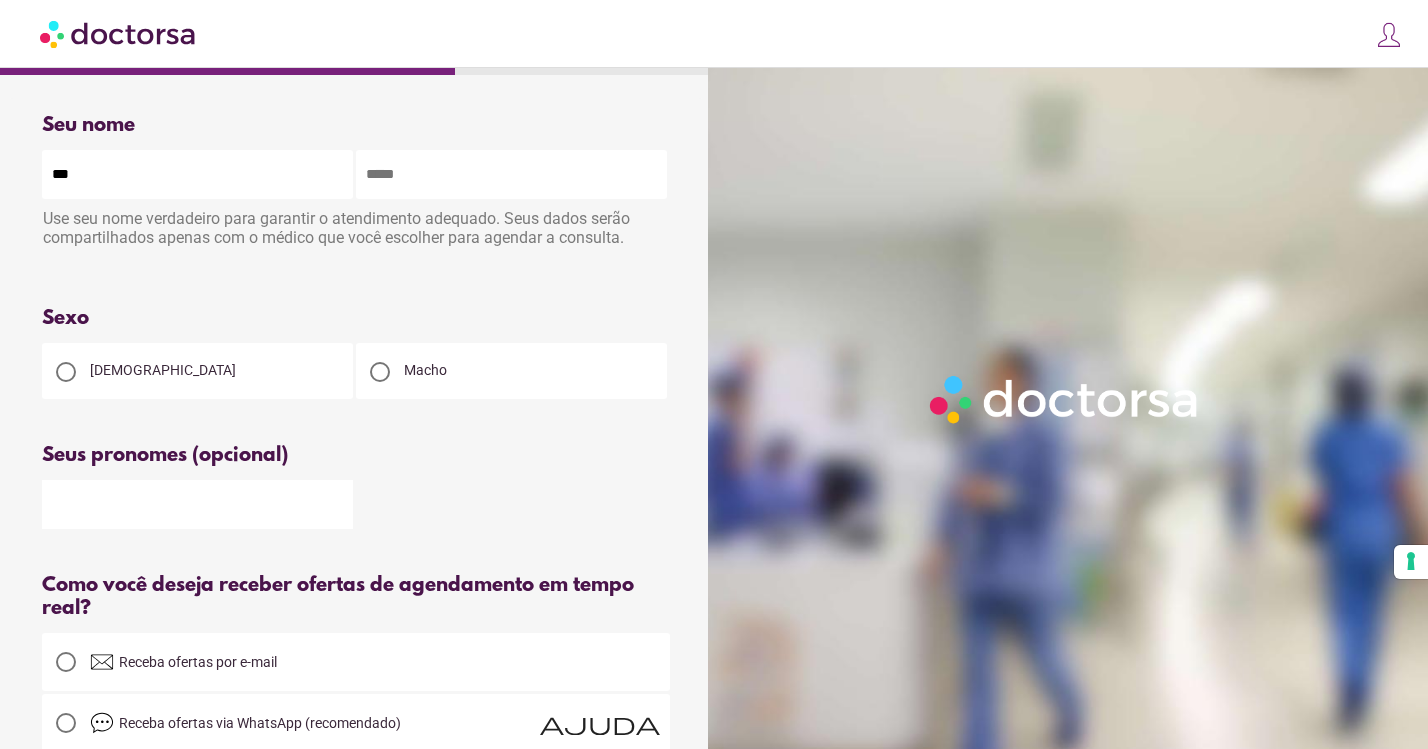 type on "**********" 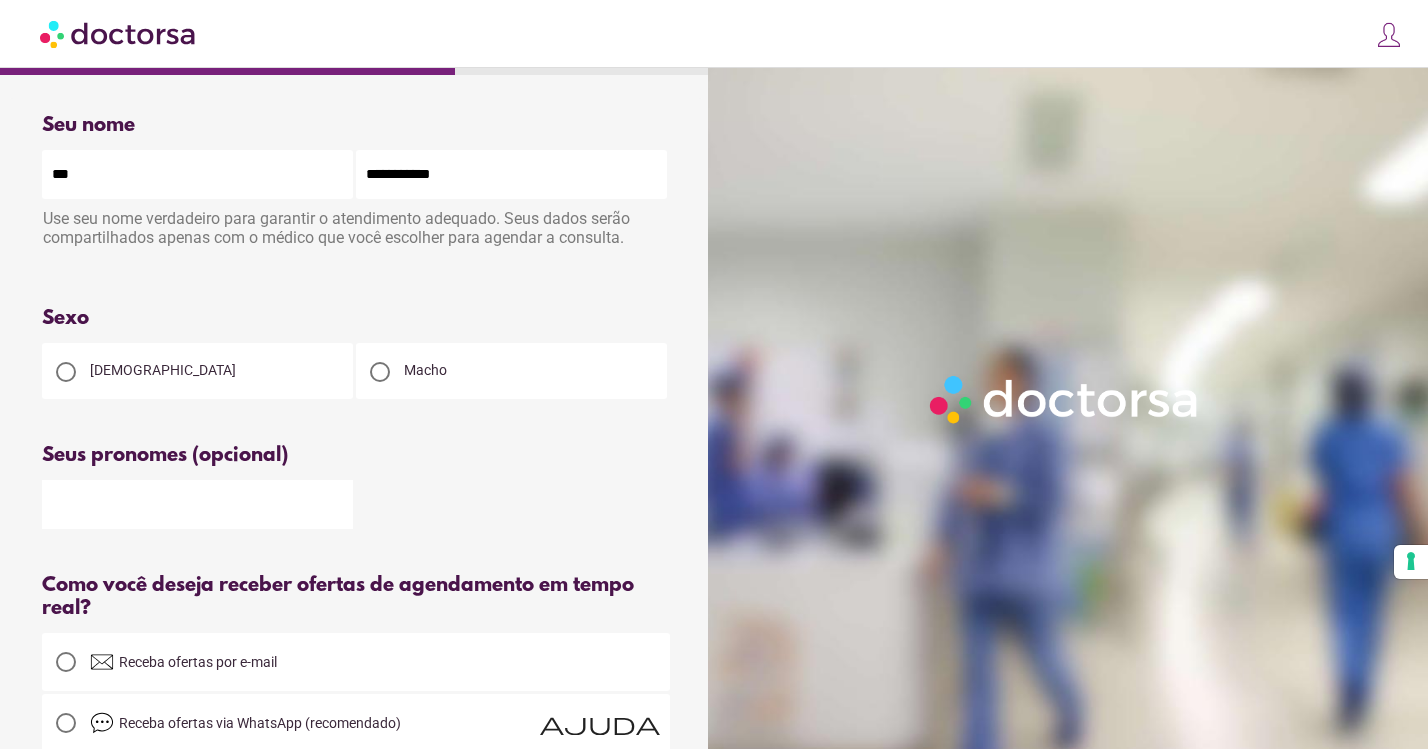 type on "**********" 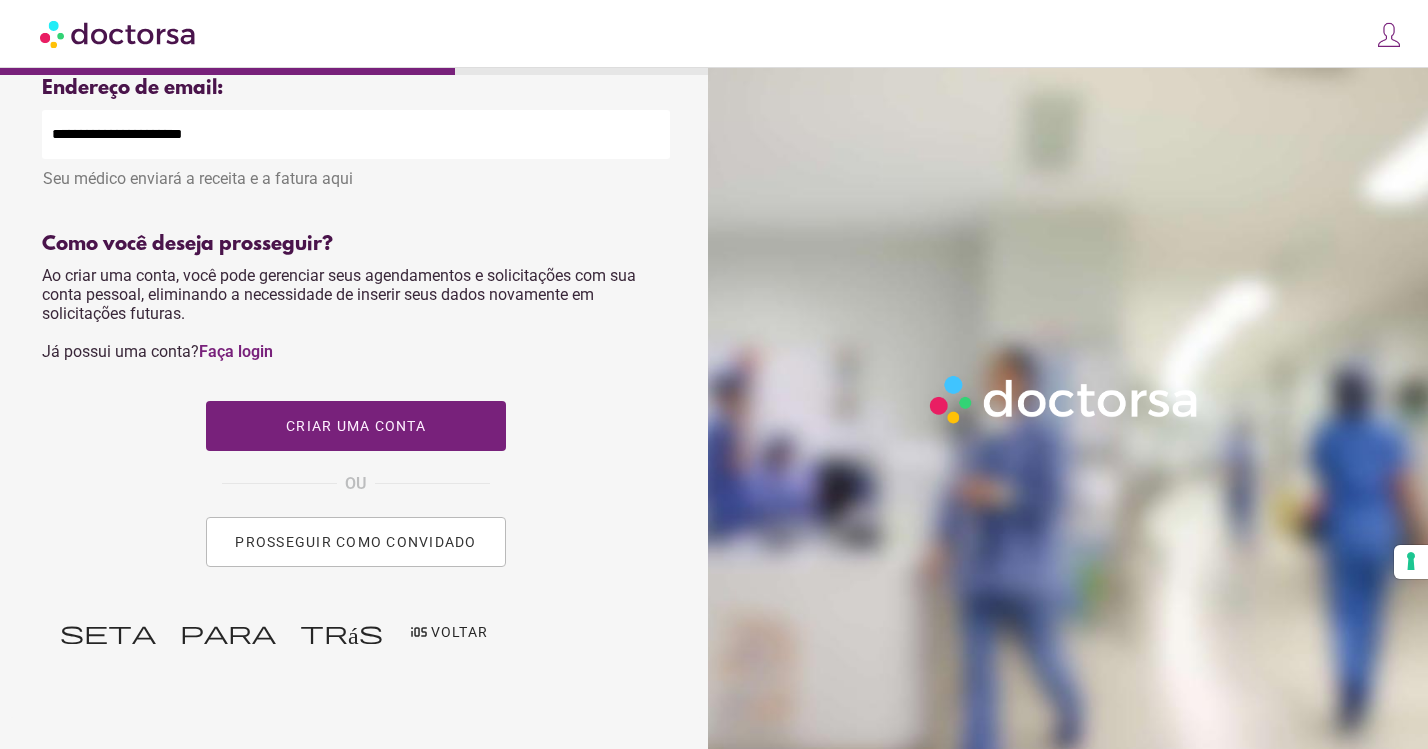 scroll, scrollTop: 796, scrollLeft: 0, axis: vertical 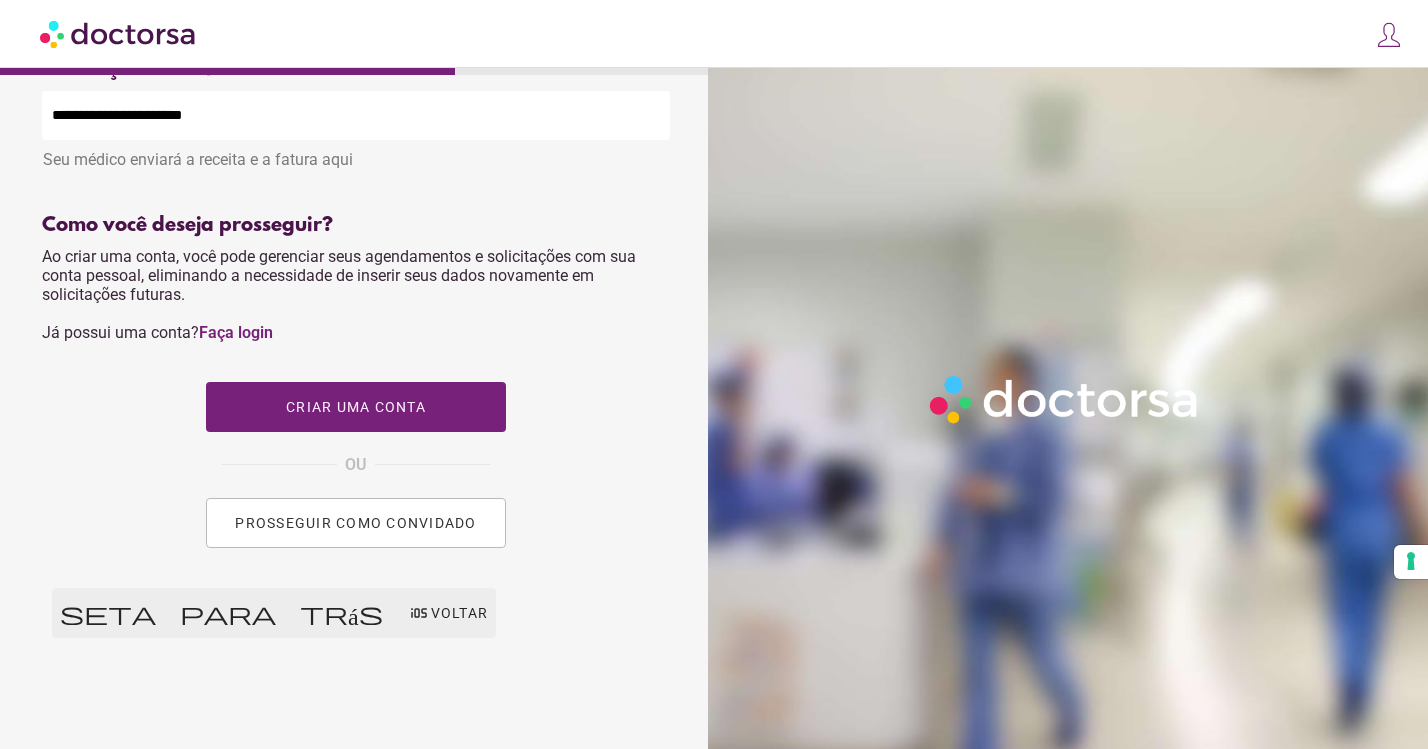 click on "Voltar" at bounding box center (460, 613) 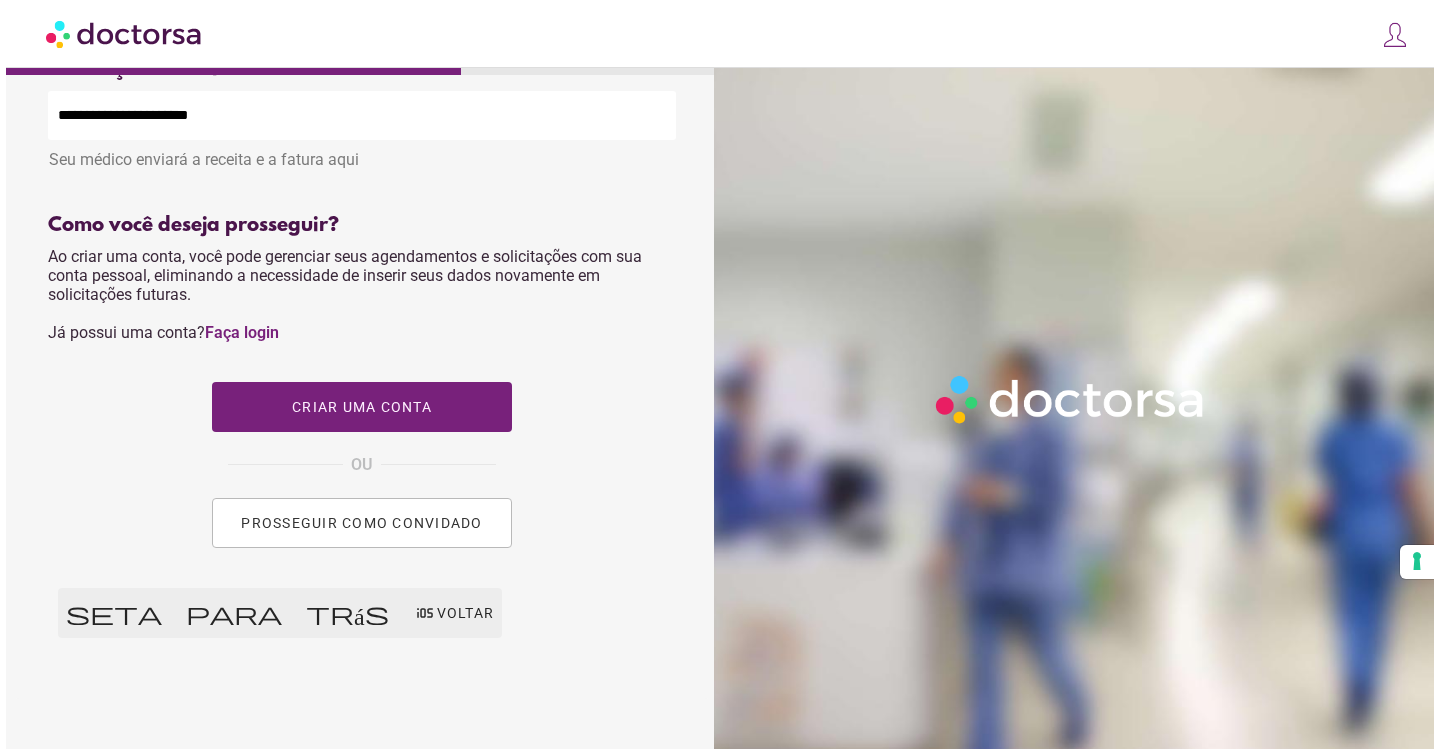 scroll, scrollTop: 0, scrollLeft: 0, axis: both 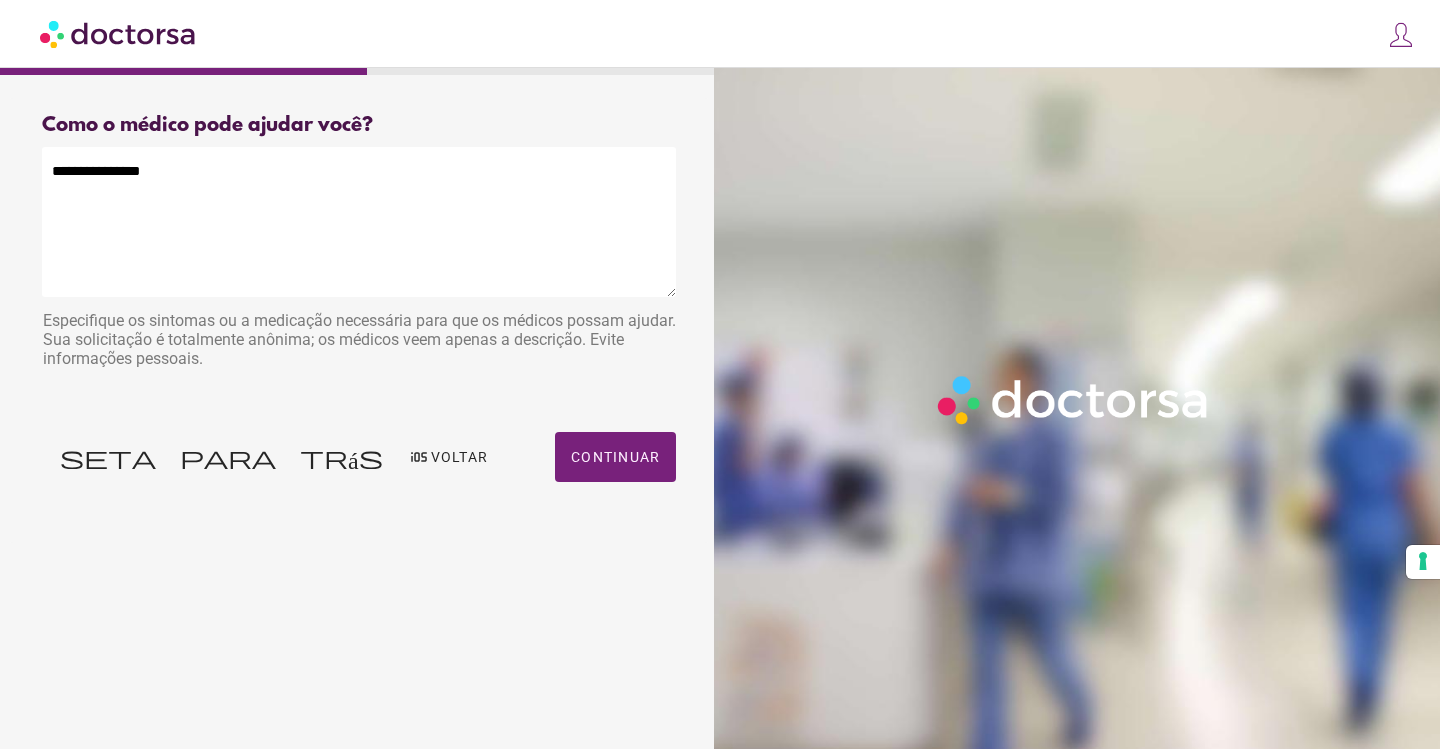 click at bounding box center [274, 457] 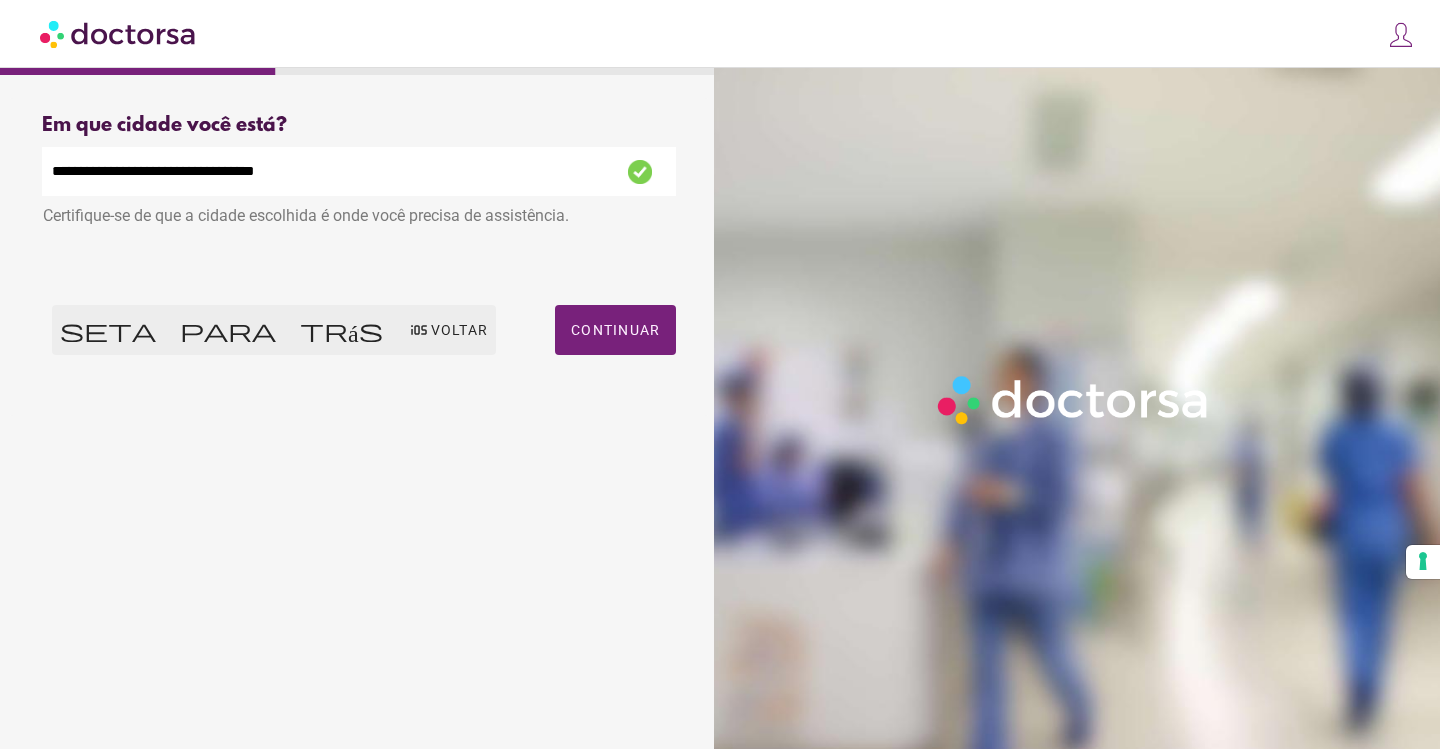 click at bounding box center [274, 330] 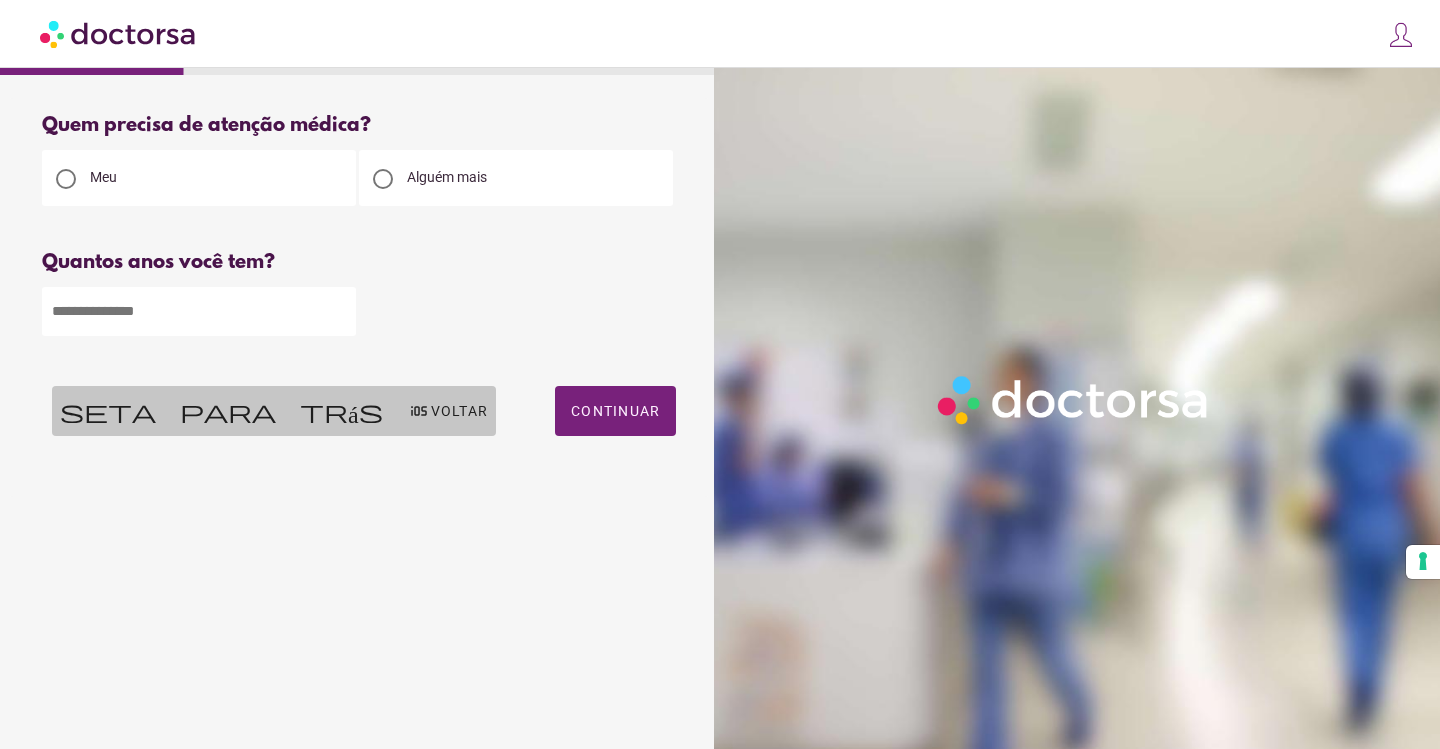 click at bounding box center (274, 411) 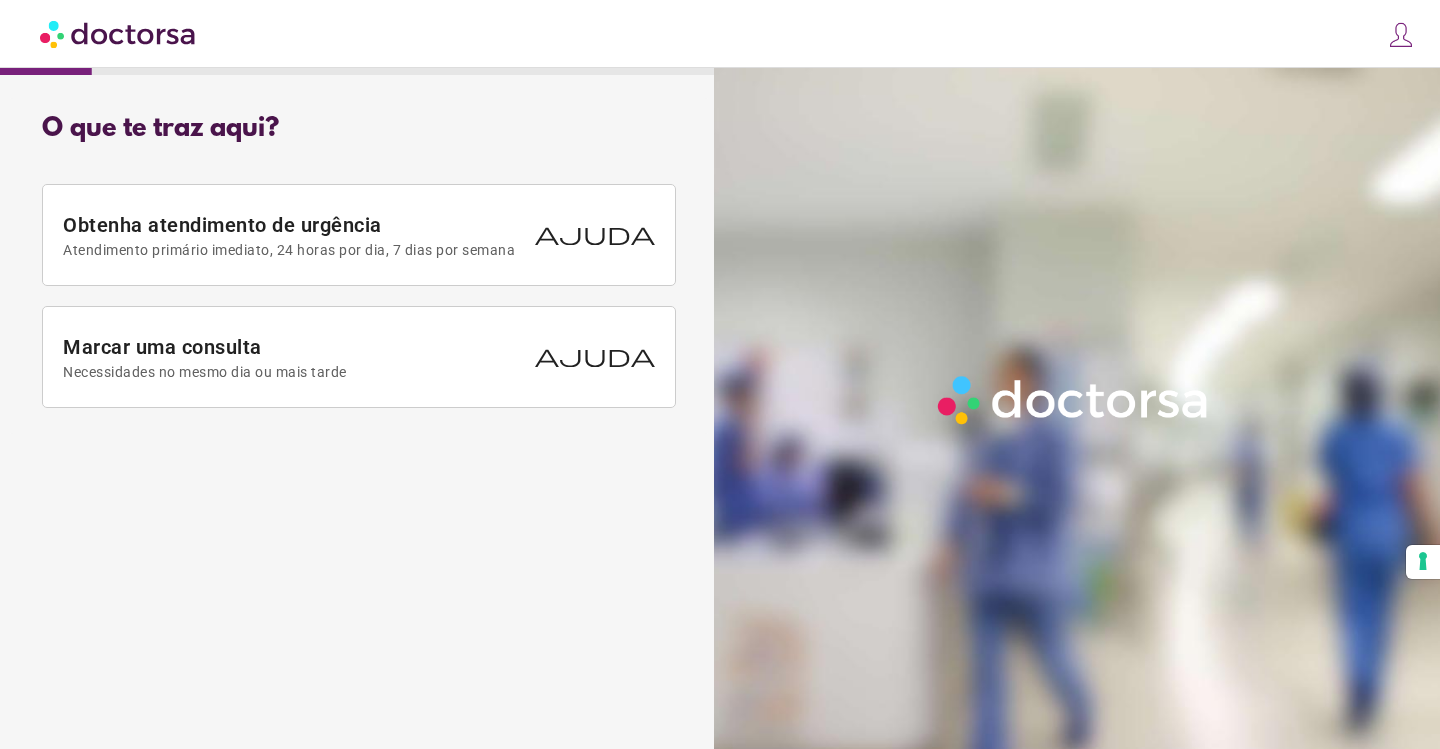 click at bounding box center (119, 33) 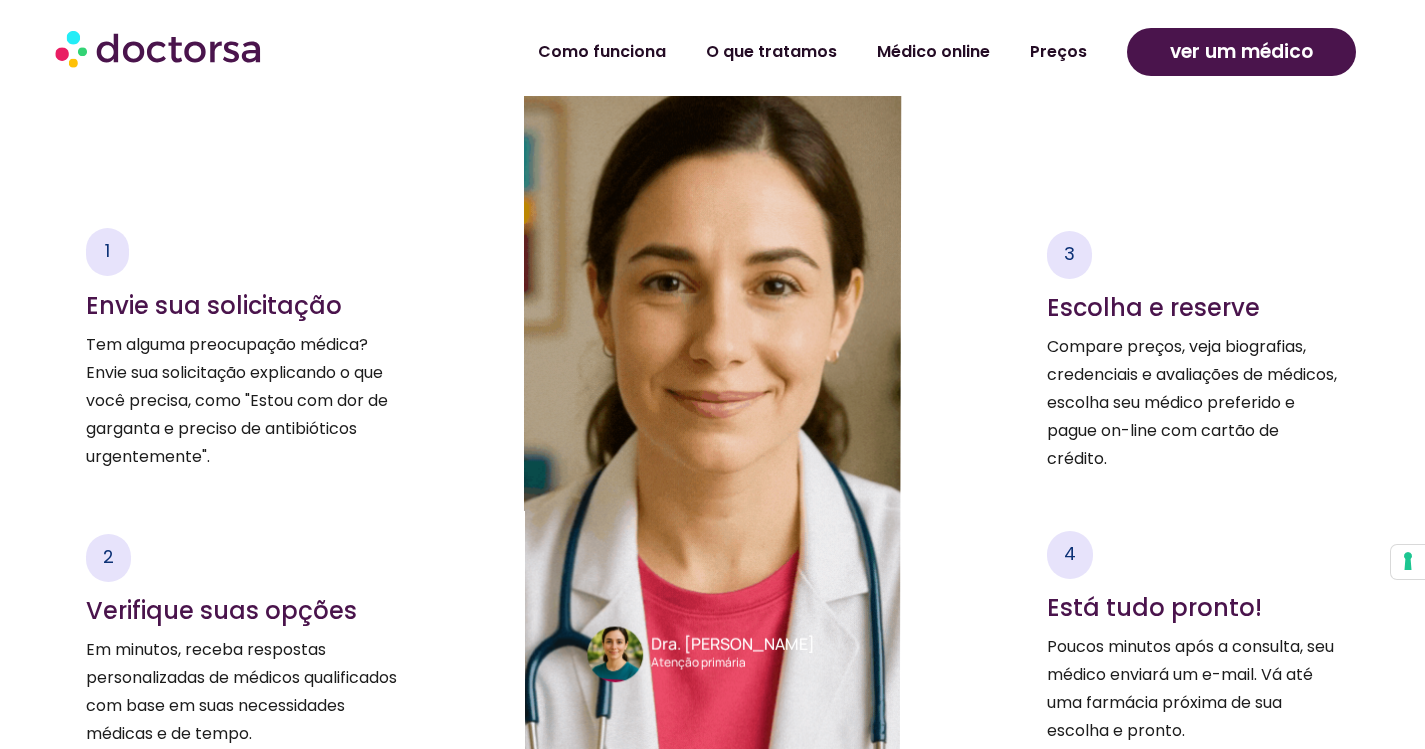 scroll, scrollTop: 3200, scrollLeft: 0, axis: vertical 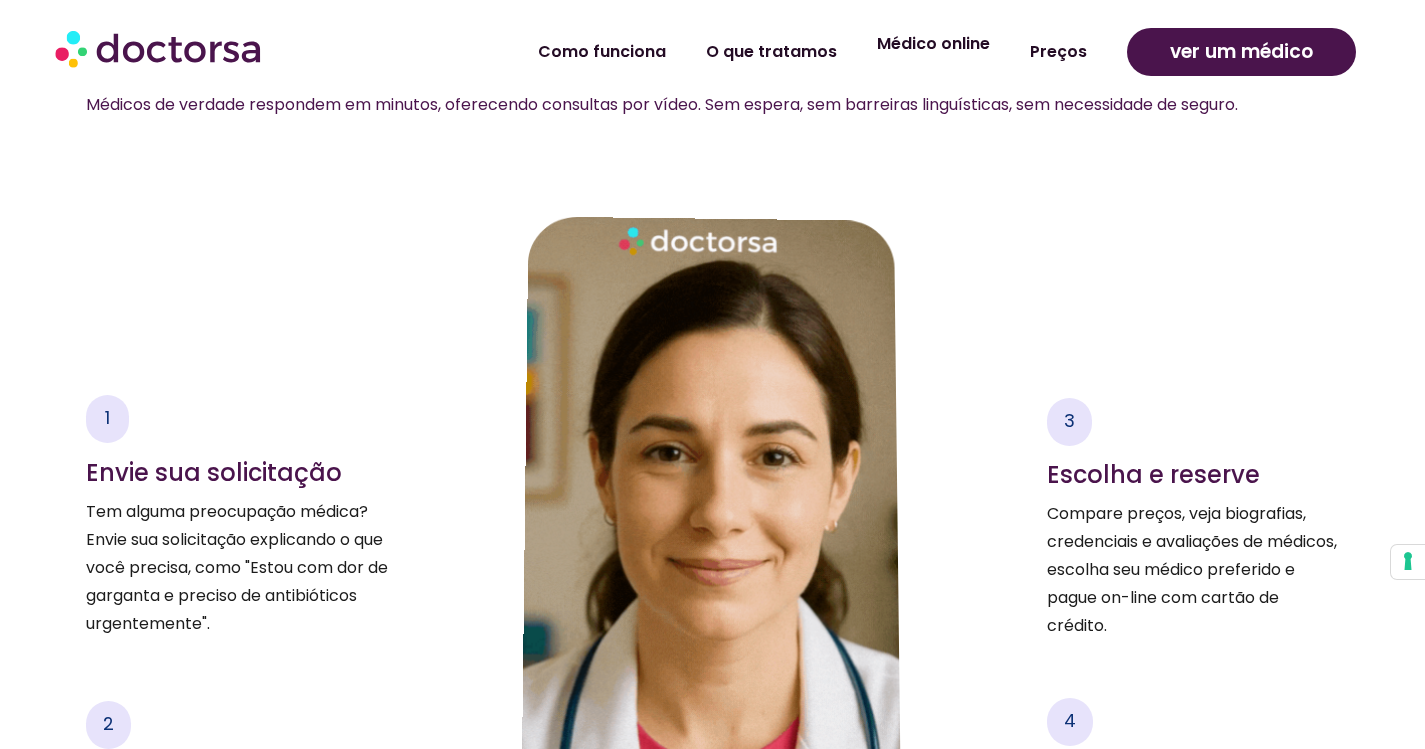 click on "Médico online" 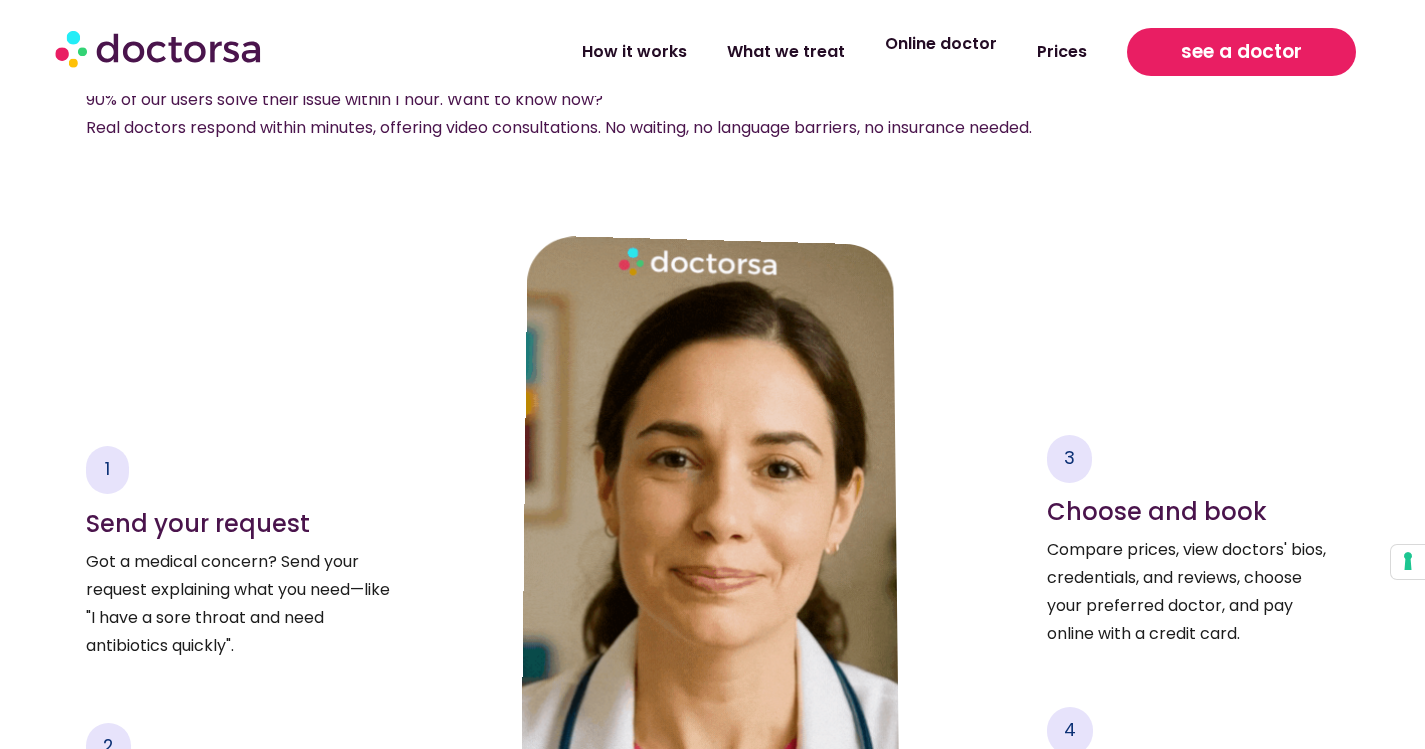 scroll, scrollTop: 2929, scrollLeft: 0, axis: vertical 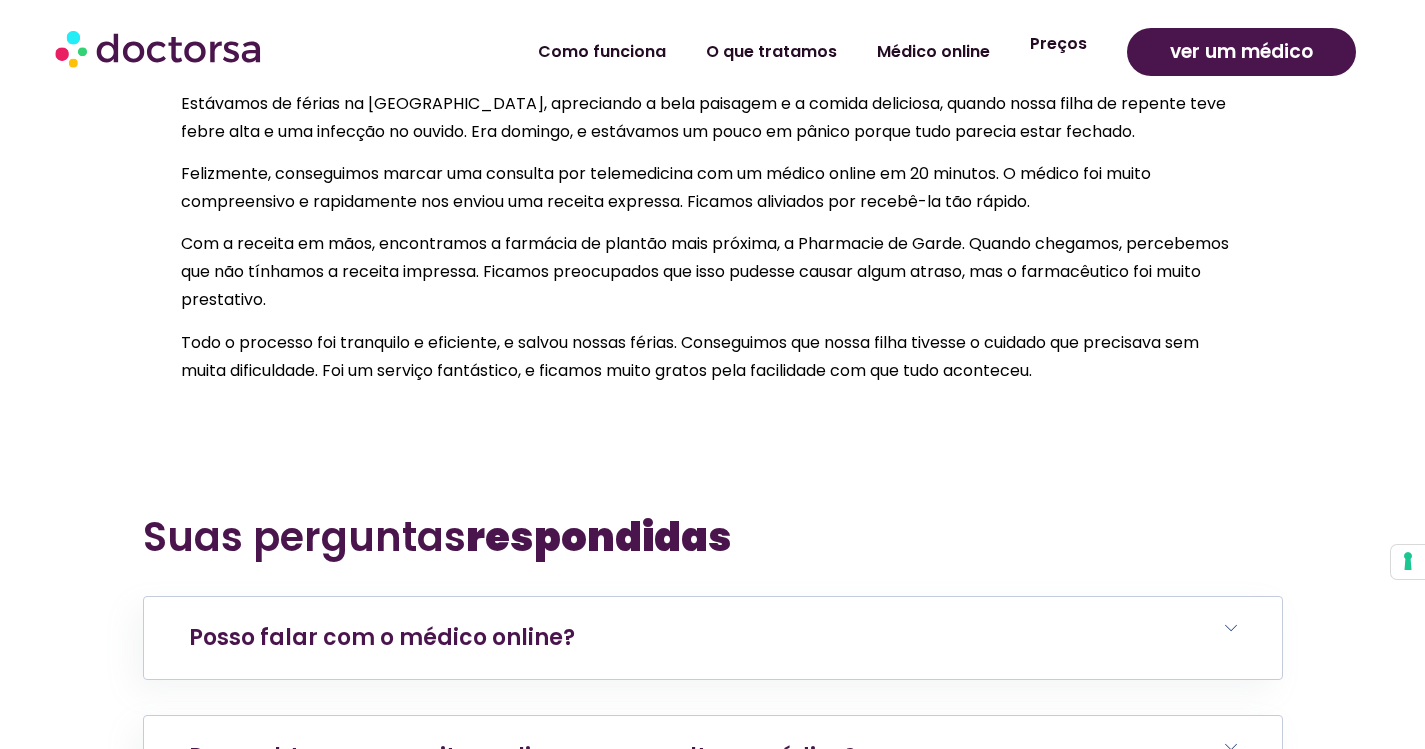 click on "Preços" 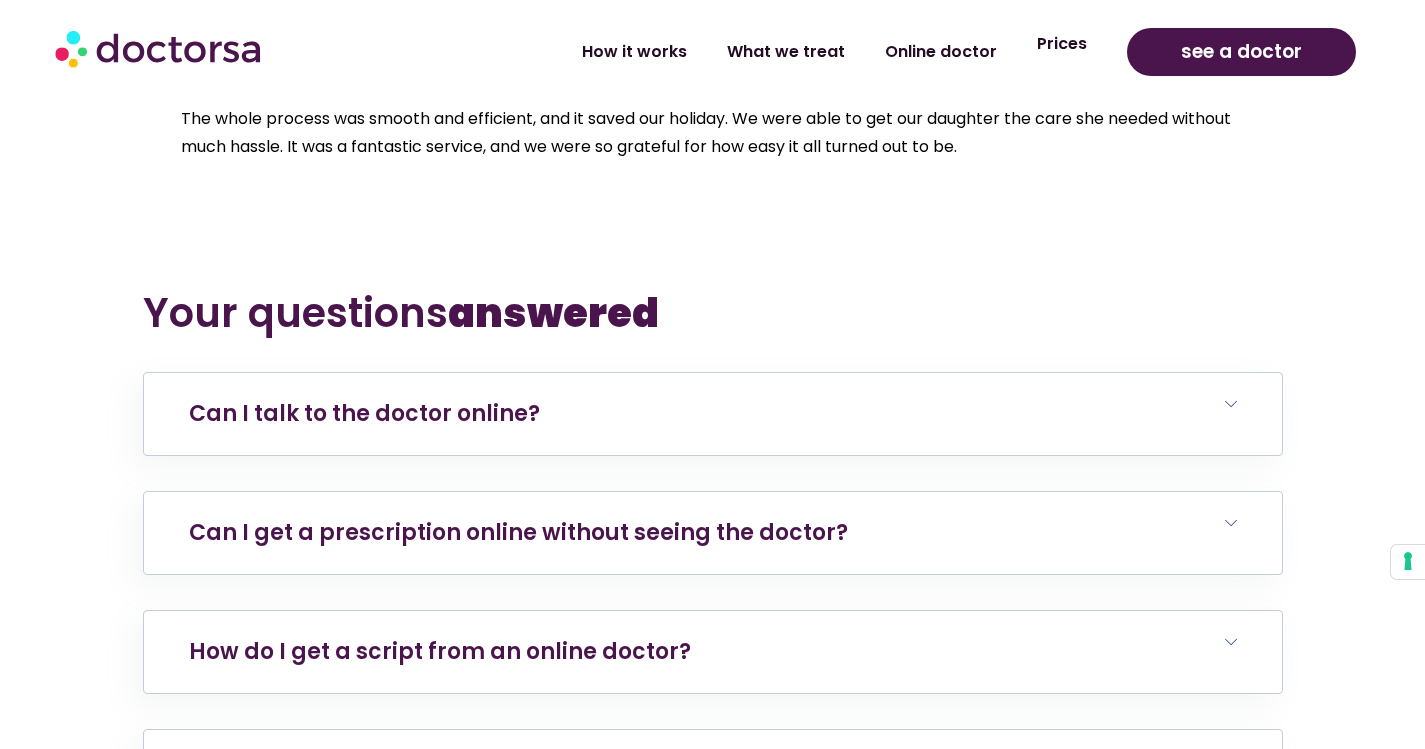 scroll, scrollTop: 6048, scrollLeft: 0, axis: vertical 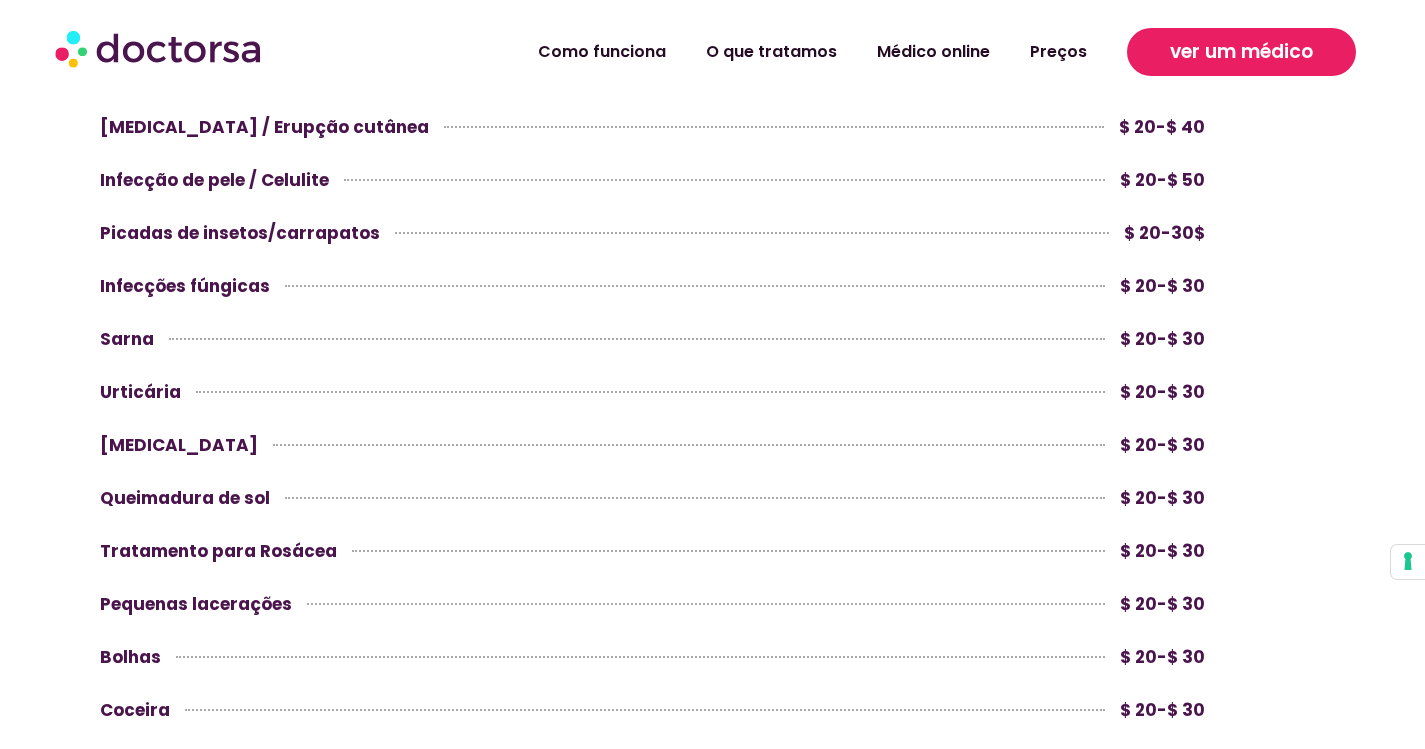click on "ver um médico" at bounding box center [1241, 52] 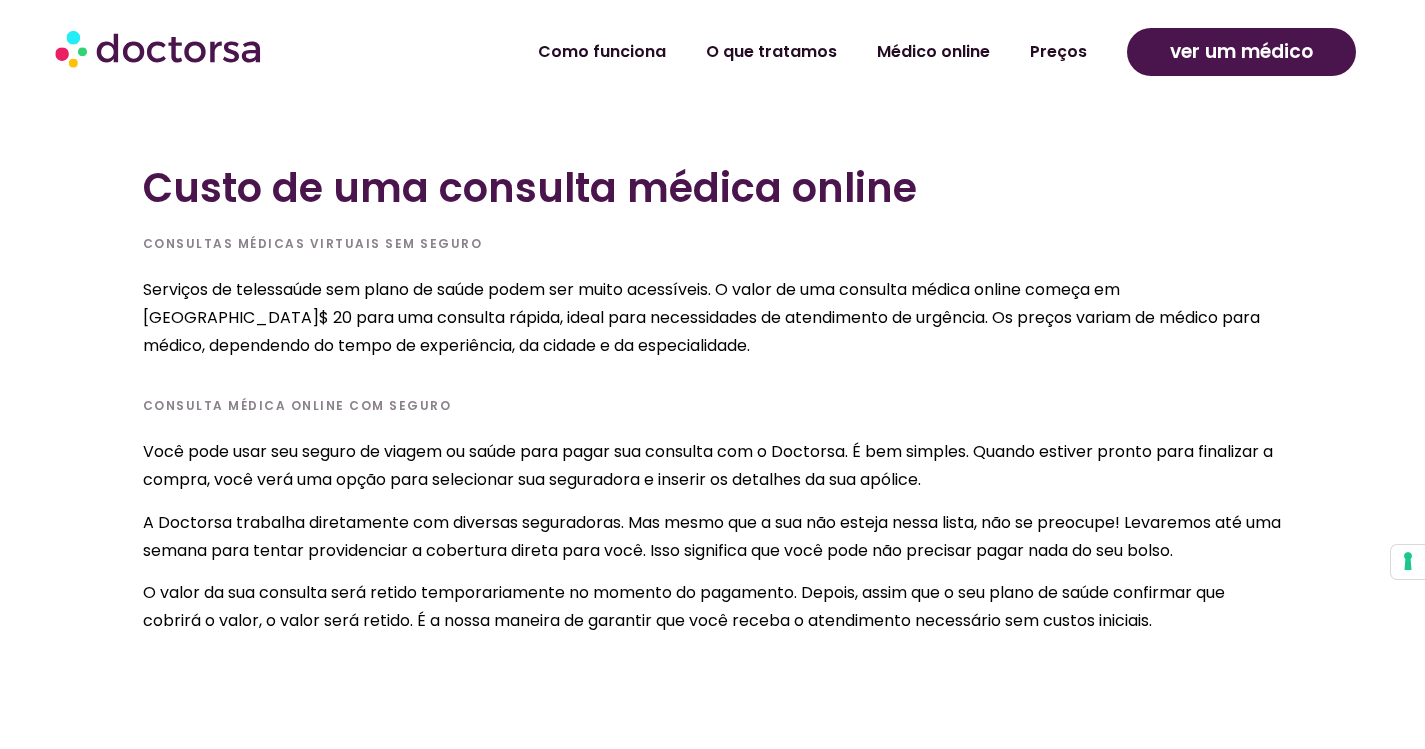 scroll, scrollTop: 6996, scrollLeft: 0, axis: vertical 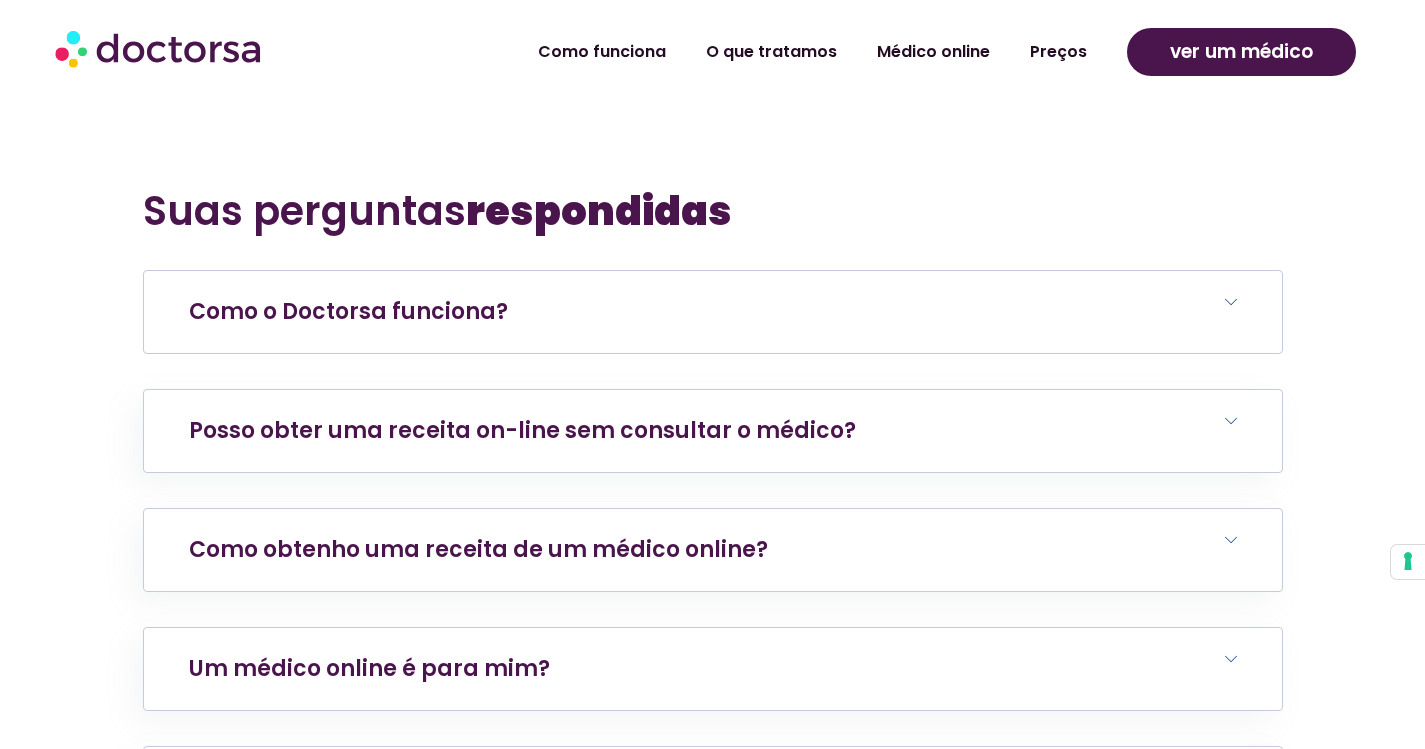 click on "Como o Doctorsa funciona?" at bounding box center [348, 311] 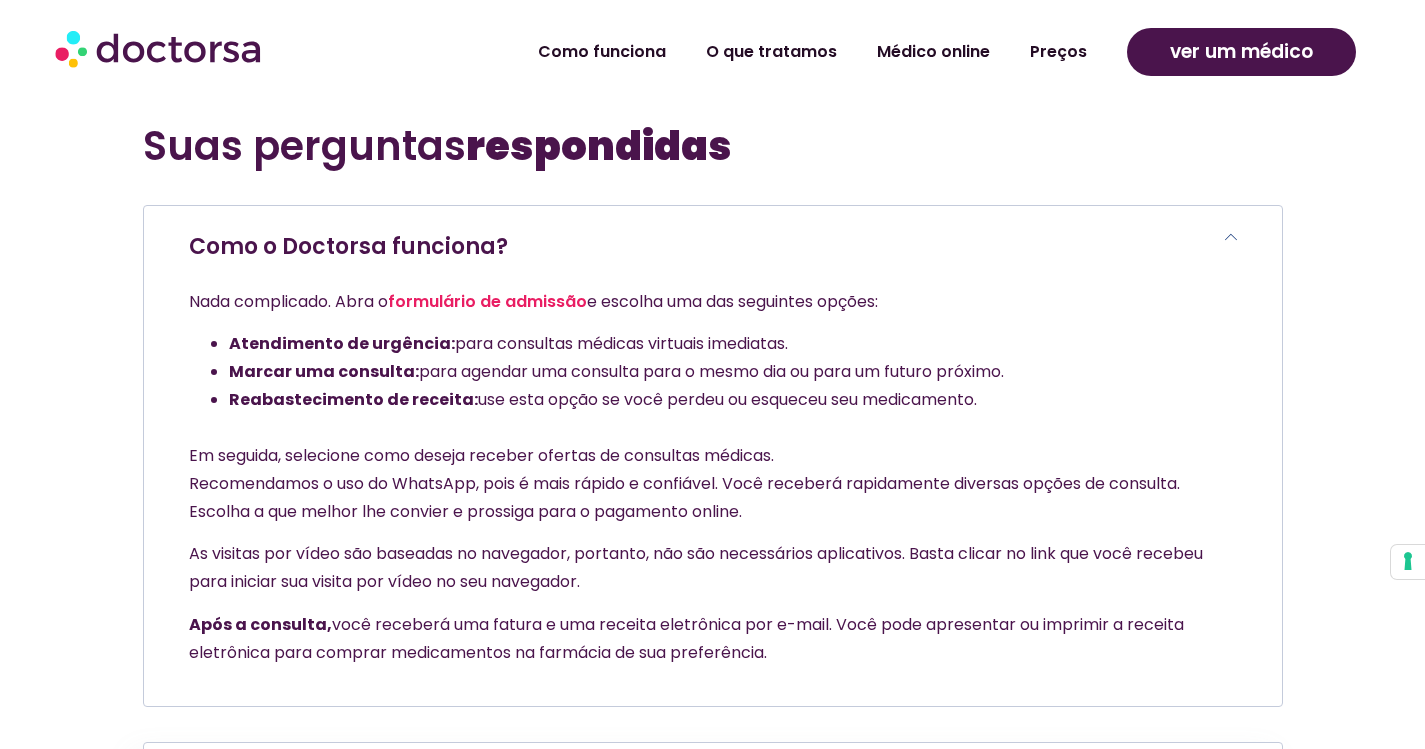 scroll, scrollTop: 7096, scrollLeft: 0, axis: vertical 